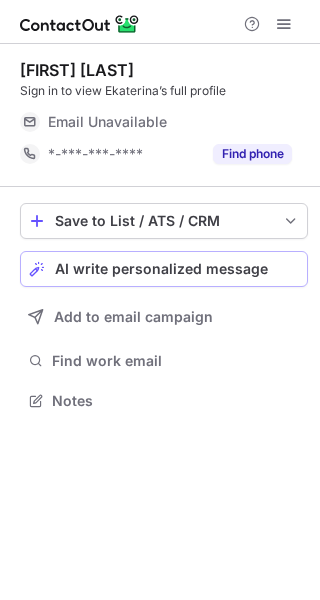 scroll, scrollTop: 0, scrollLeft: 0, axis: both 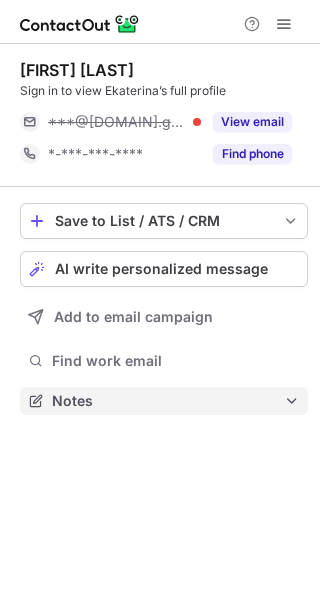 click on "Notes" at bounding box center (168, 401) 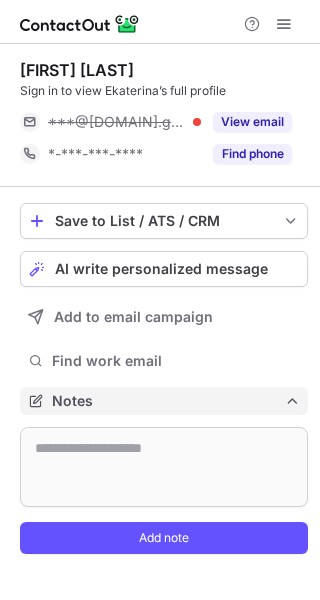 scroll, scrollTop: 10, scrollLeft: 10, axis: both 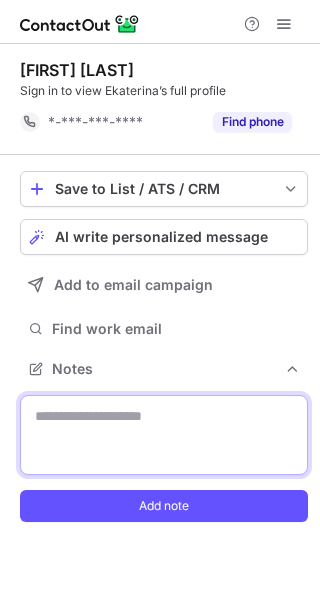 click at bounding box center [164, 435] 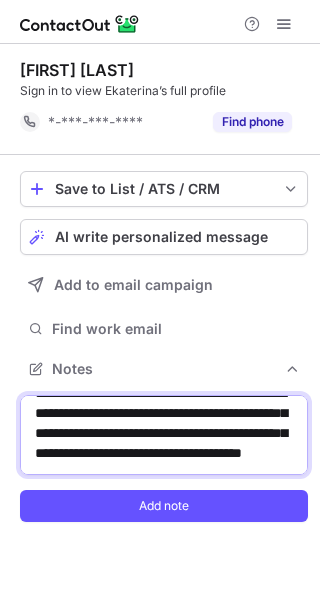 scroll, scrollTop: 25, scrollLeft: 0, axis: vertical 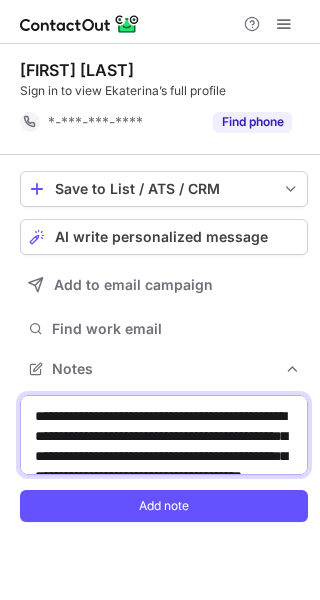 drag, startPoint x: 133, startPoint y: 412, endPoint x: 233, endPoint y: 436, distance: 102.83968 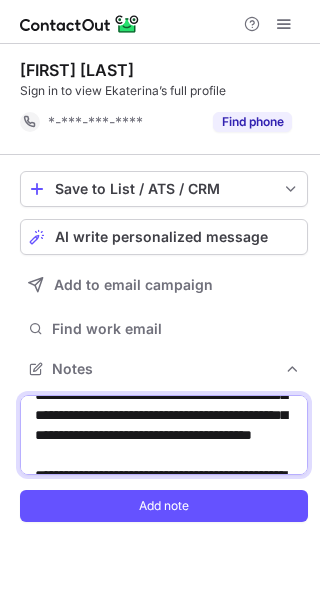 scroll, scrollTop: 42, scrollLeft: 0, axis: vertical 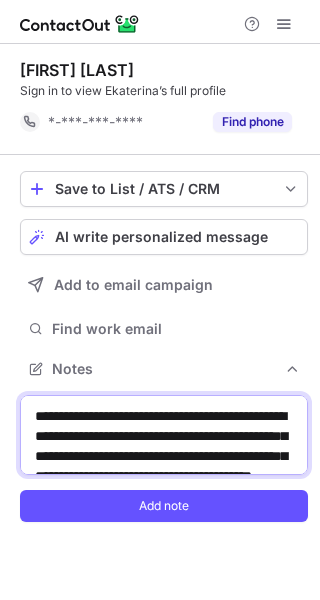 drag, startPoint x: 35, startPoint y: 415, endPoint x: 158, endPoint y: 452, distance: 128.44453 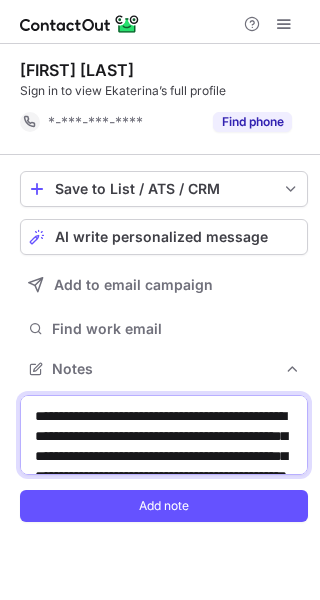 click on "**********" at bounding box center [164, 435] 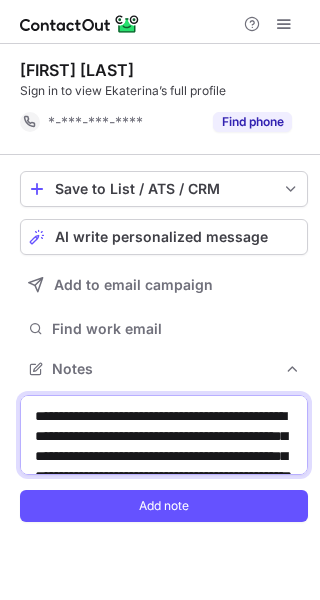 click on "**********" at bounding box center (164, 435) 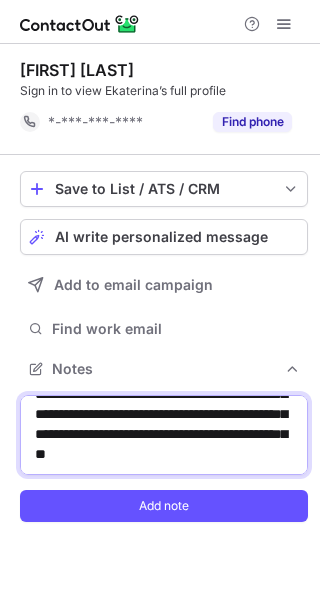 scroll, scrollTop: 43, scrollLeft: 0, axis: vertical 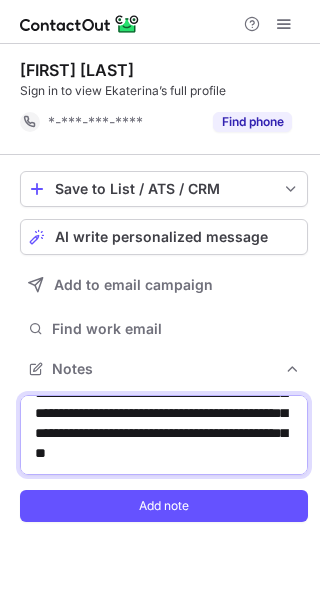 drag, startPoint x: 36, startPoint y: 432, endPoint x: 161, endPoint y: 428, distance: 125.06398 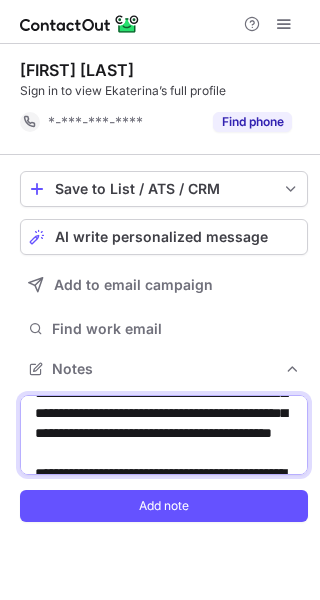 click on "**********" at bounding box center (164, 435) 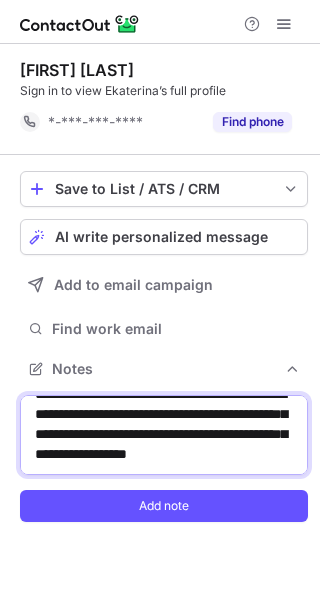 scroll, scrollTop: 410, scrollLeft: 0, axis: vertical 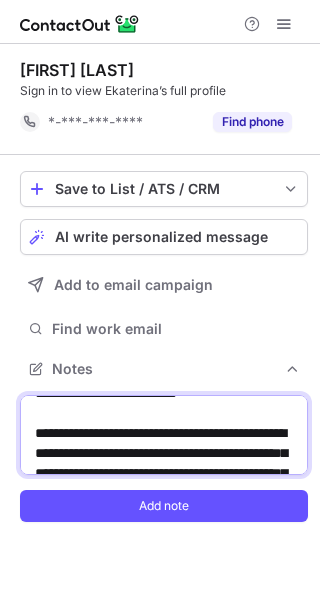 drag, startPoint x: 32, startPoint y: 431, endPoint x: 160, endPoint y: 427, distance: 128.06248 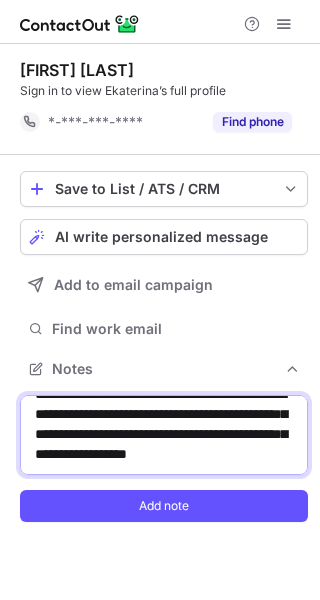 scroll, scrollTop: 502, scrollLeft: 0, axis: vertical 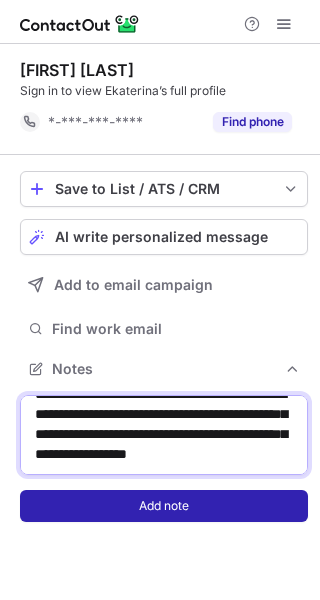 type on "**********" 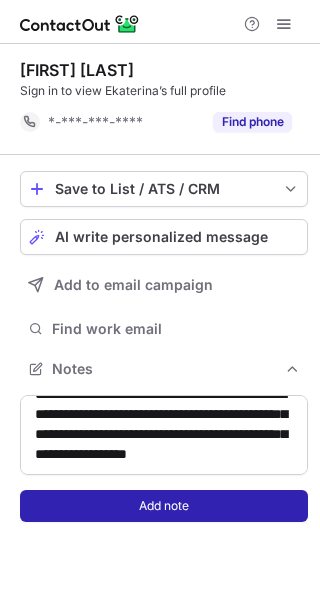 click on "Add note" at bounding box center (164, 506) 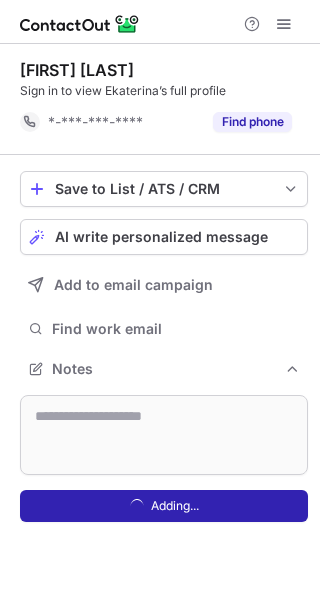scroll, scrollTop: 0, scrollLeft: 0, axis: both 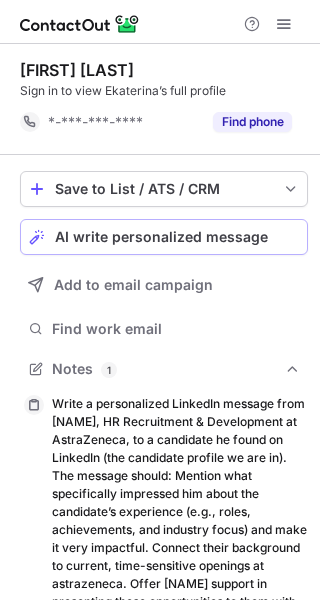 click on "AI write personalized message" at bounding box center (161, 237) 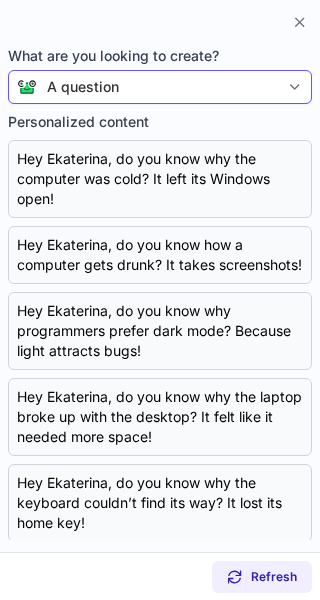 click on "A question" at bounding box center (83, 87) 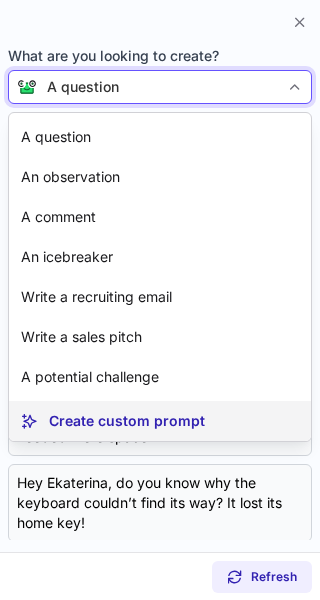 click on "Create custom prompt" at bounding box center (127, 421) 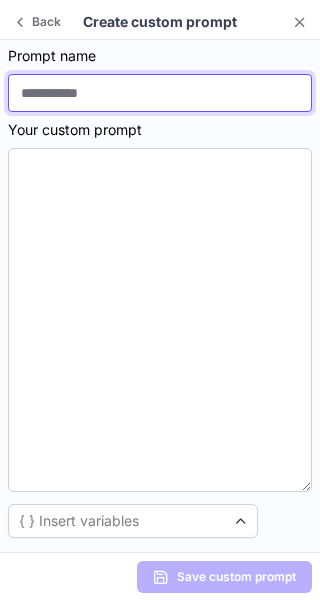 click at bounding box center (160, 93) 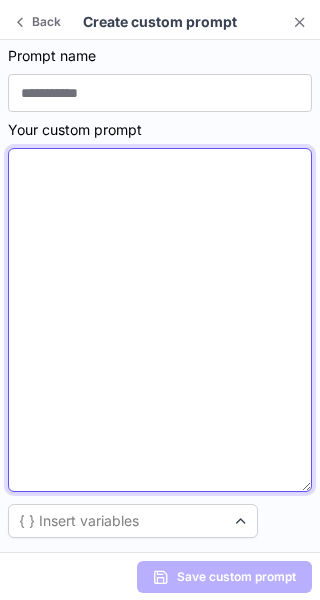 click at bounding box center (160, 320) 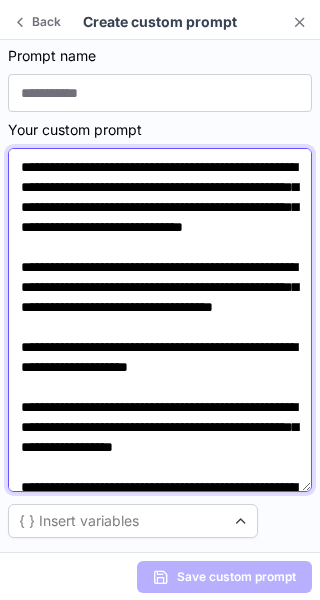 scroll, scrollTop: 184, scrollLeft: 0, axis: vertical 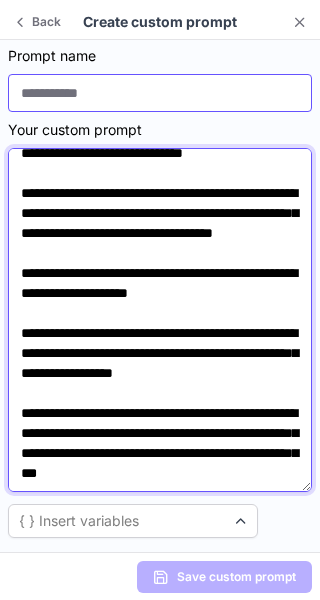 type on "**********" 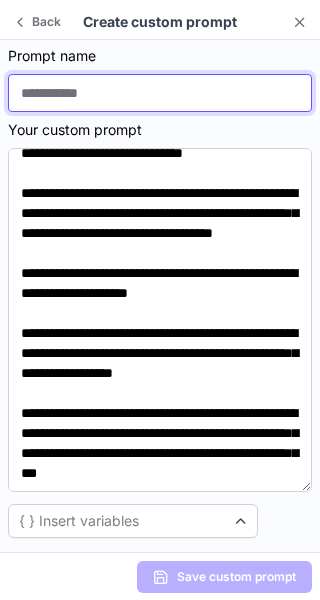 click at bounding box center [160, 93] 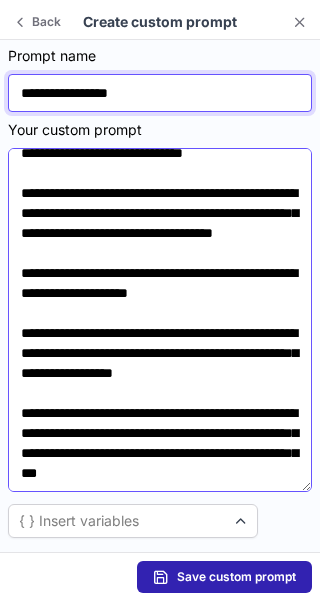 scroll, scrollTop: 0, scrollLeft: 0, axis: both 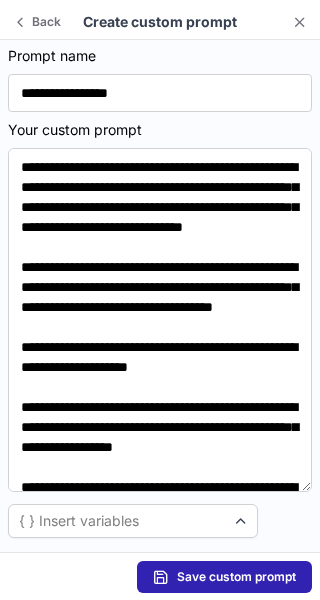 click on "Save custom prompt" at bounding box center [236, 577] 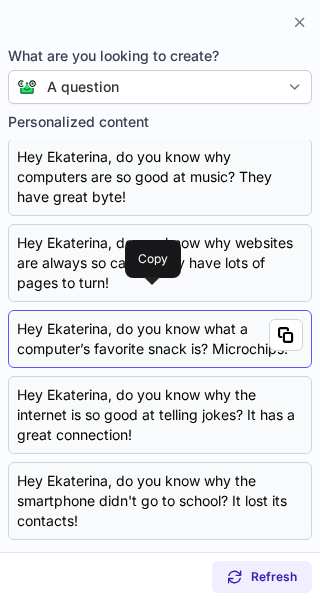 scroll, scrollTop: 0, scrollLeft: 0, axis: both 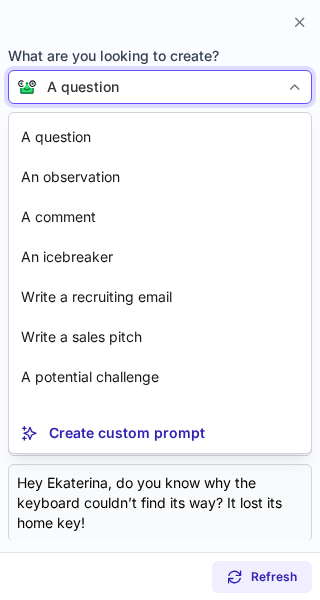 click on "A question" at bounding box center (83, 87) 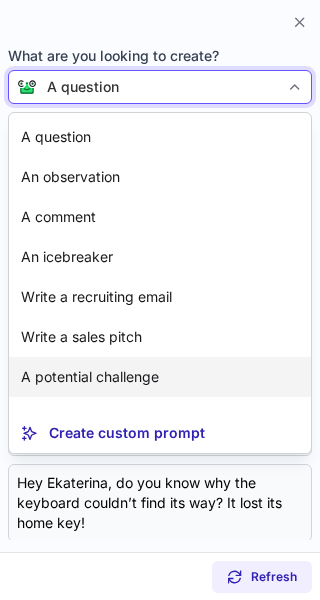 scroll, scrollTop: 36, scrollLeft: 0, axis: vertical 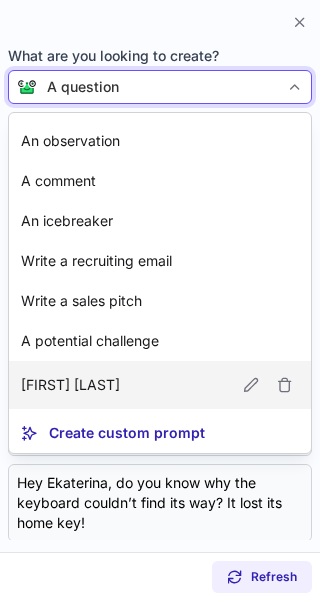 click on "[FIRST] [LAST]" at bounding box center [70, 385] 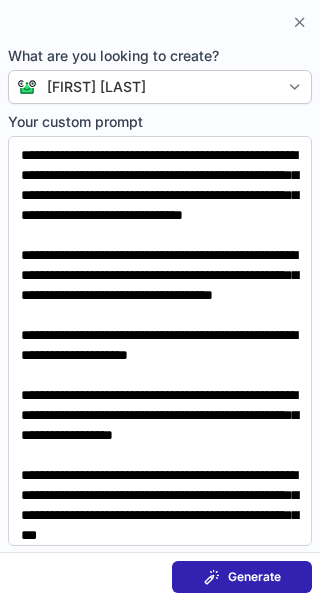 click on "Generate" at bounding box center [254, 577] 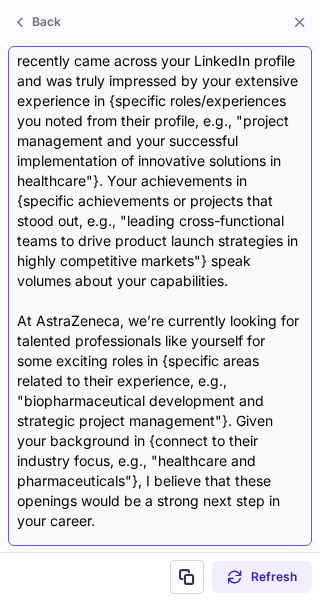 scroll, scrollTop: 0, scrollLeft: 0, axis: both 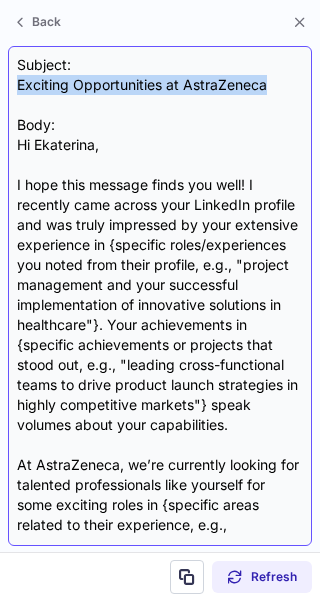 drag, startPoint x: 17, startPoint y: 81, endPoint x: 272, endPoint y: 84, distance: 255.01764 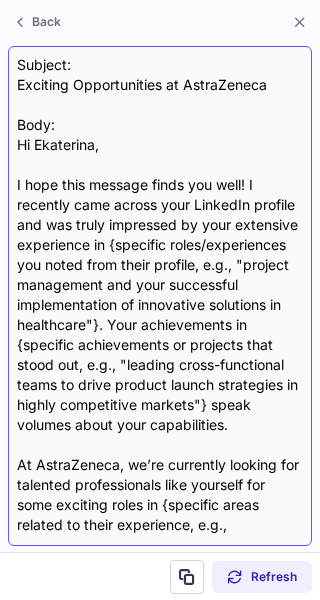 click on "Subject: Exciting Opportunities at AstraZeneca Body: Hi Ekaterina, I hope this message finds you well! I recently came across your LinkedIn profile and was truly impressed by your extensive experience in {specific roles/experiences you noted from their profile, e.g., "project management and your successful implementation of innovative solutions in healthcare"}. Your achievements in {specific achievements or projects that stood out, e.g., "leading cross-functional teams to drive product launch strategies in highly competitive markets"} speak volumes about your capabilities. At AstraZeneca, we’re currently looking for talented professionals like yourself for some exciting roles in {specific areas related to their experience, e.g., "biopharmaceutical development and strategic project management"}. Given your background in {connect to their industry focus, e.g., "healthcare and pharmaceuticals"}, I believe that these openings would be a strong next step in your career.  Best regards, Natalia Galchenko" at bounding box center [160, 296] 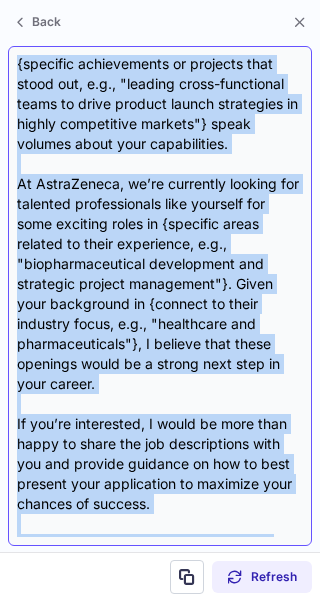 scroll, scrollTop: 458, scrollLeft: 0, axis: vertical 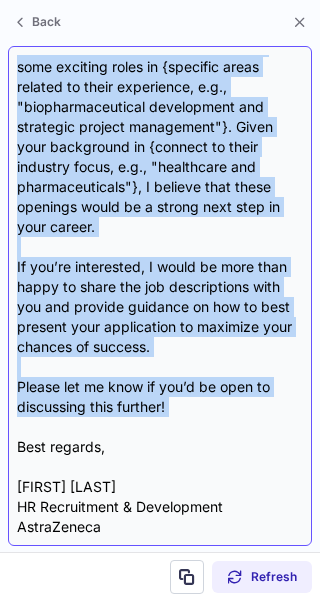 drag, startPoint x: 18, startPoint y: 145, endPoint x: 156, endPoint y: 423, distance: 310.36752 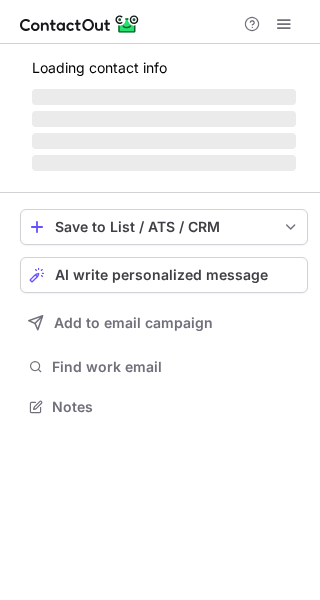 scroll, scrollTop: 0, scrollLeft: 0, axis: both 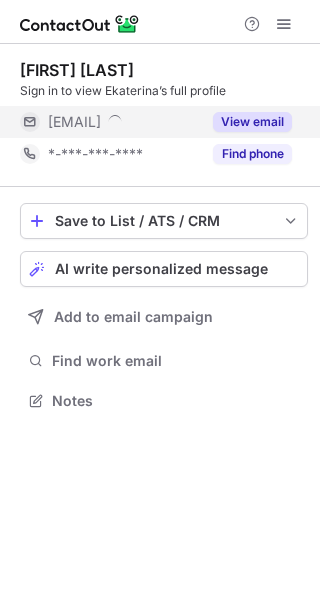 click on "View email" at bounding box center [252, 122] 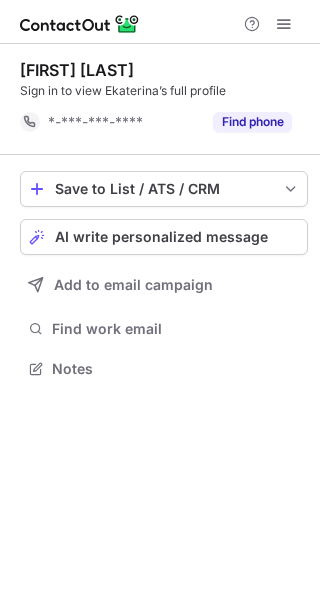 scroll, scrollTop: 355, scrollLeft: 320, axis: both 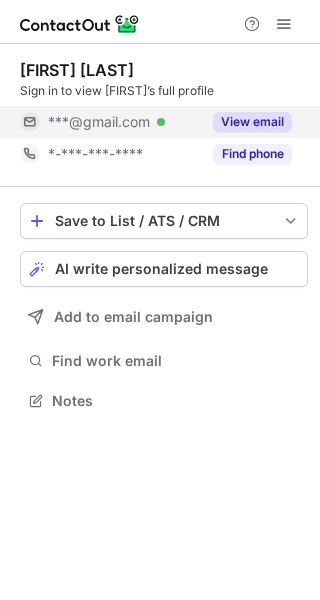 click on "View email" at bounding box center [252, 122] 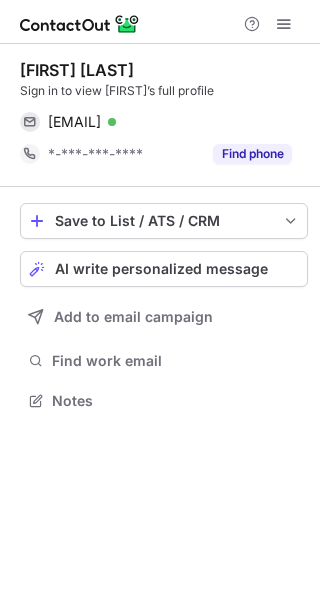click on "Ivan Ivanov Sign in to view Ivan’s full profile ivanivanov1994@gmail.com Verified Copy *-***-***-**** Find phone" at bounding box center (164, 115) 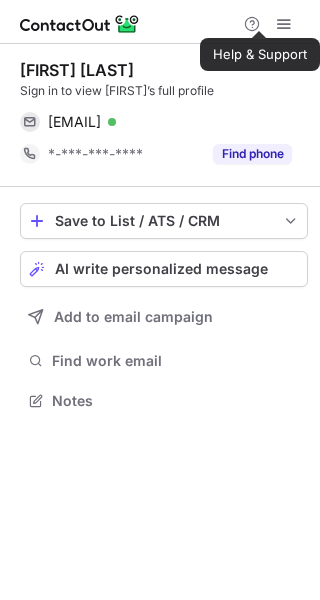 click on "Ivan Ivanov Sign in to view Ivan’s full profile ivanivanov1994@gmail.com Verified Copy *-***-***-**** Find phone" at bounding box center (164, 115) 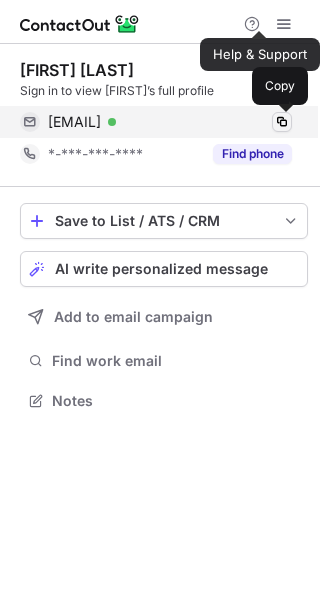 click at bounding box center [282, 122] 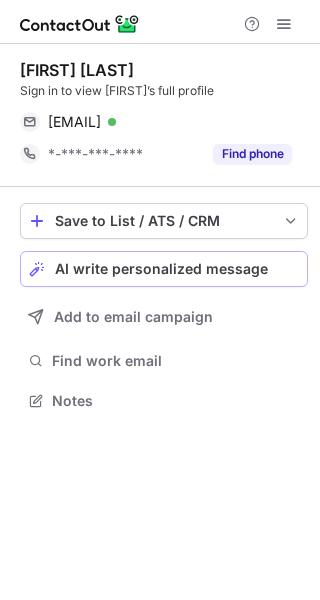 click on "AI write personalized message" at bounding box center [161, 269] 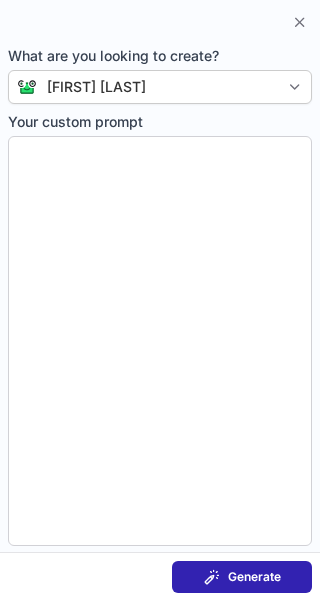 type on "**********" 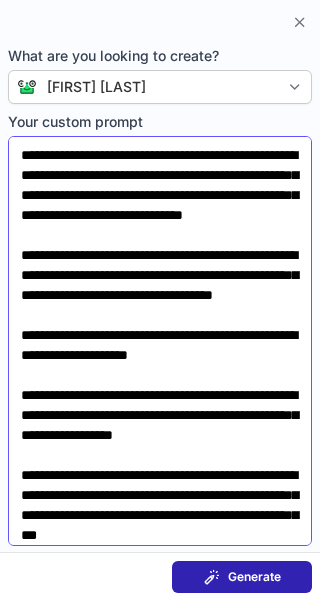 scroll, scrollTop: 128, scrollLeft: 0, axis: vertical 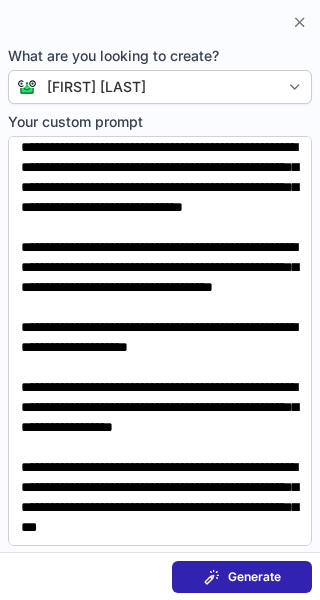 click on "Generate" at bounding box center (254, 577) 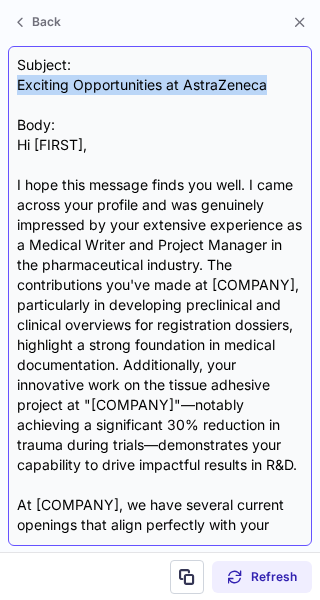 drag, startPoint x: 19, startPoint y: 82, endPoint x: 269, endPoint y: 85, distance: 250.018 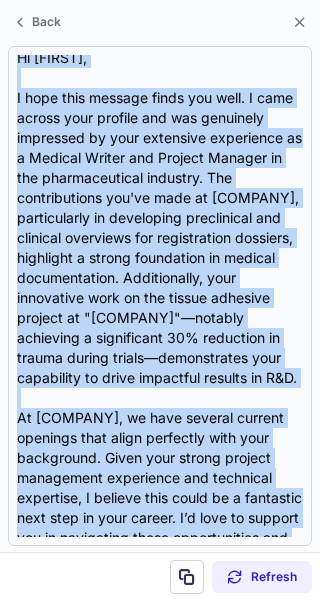 scroll, scrollTop: 458, scrollLeft: 0, axis: vertical 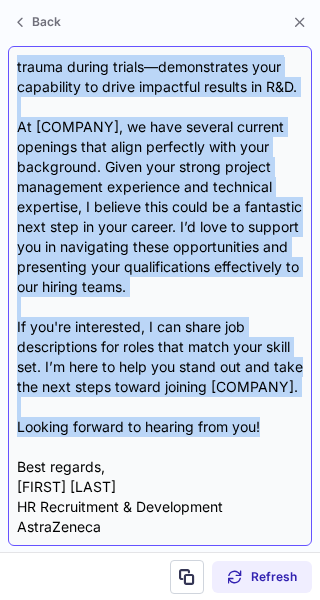 drag, startPoint x: 17, startPoint y: 140, endPoint x: 271, endPoint y: 423, distance: 380.26965 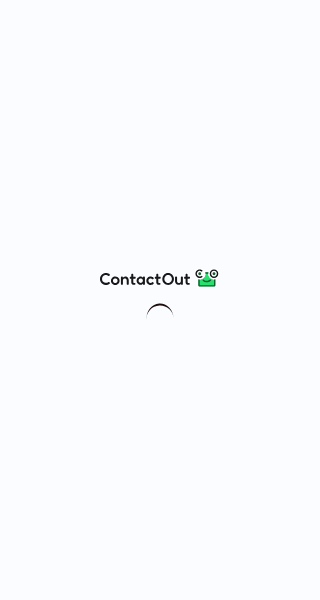 scroll, scrollTop: 0, scrollLeft: 0, axis: both 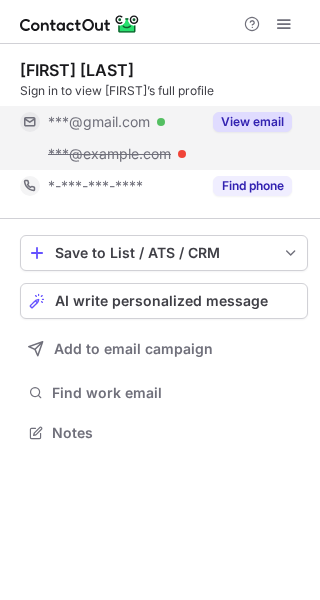 click on "View email" at bounding box center (252, 122) 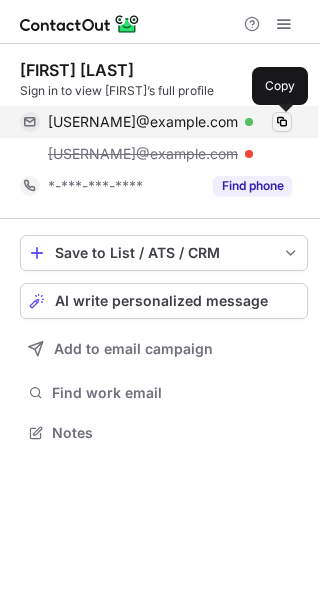 click at bounding box center [282, 122] 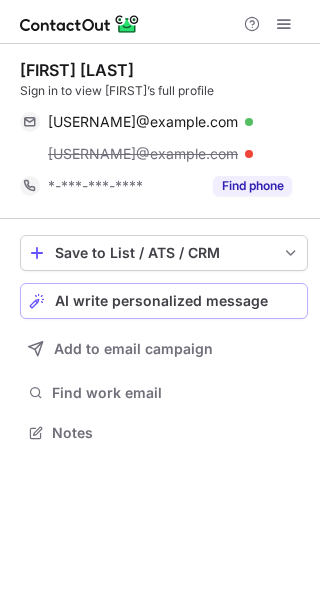 click on "AI write personalized message" at bounding box center (161, 301) 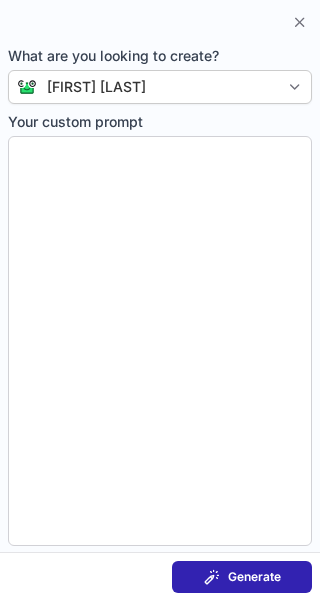 type on "**********" 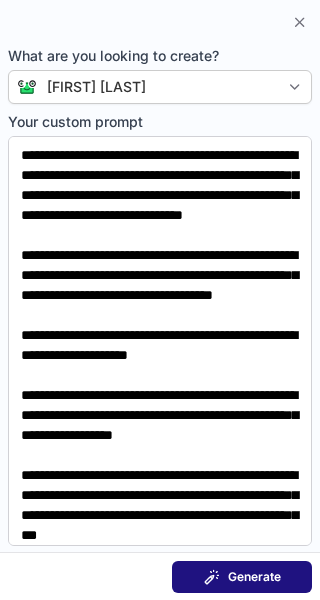 scroll, scrollTop: 387, scrollLeft: 320, axis: both 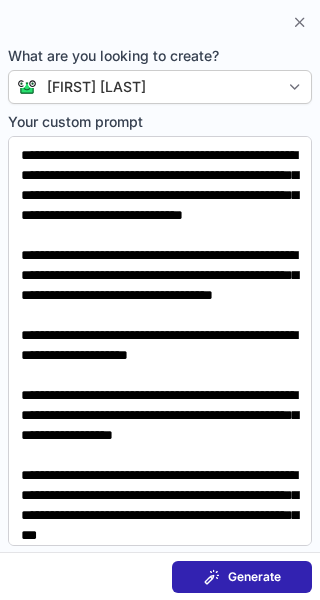 click on "Generate" at bounding box center (254, 577) 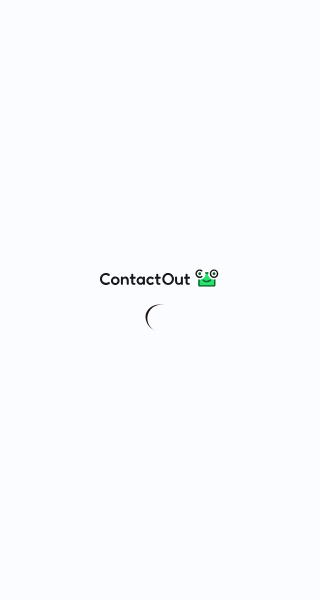 scroll, scrollTop: 0, scrollLeft: 0, axis: both 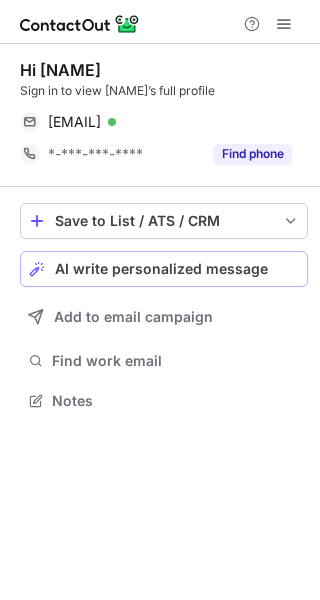 click on "AI write personalized message" at bounding box center (161, 269) 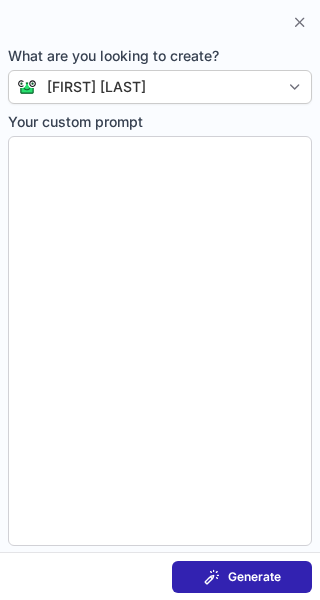 type on "**********" 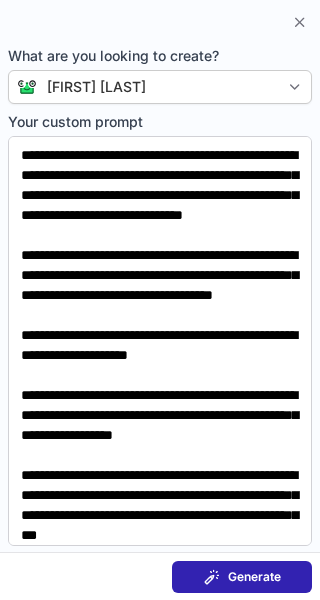 click on "Generate" at bounding box center (242, 577) 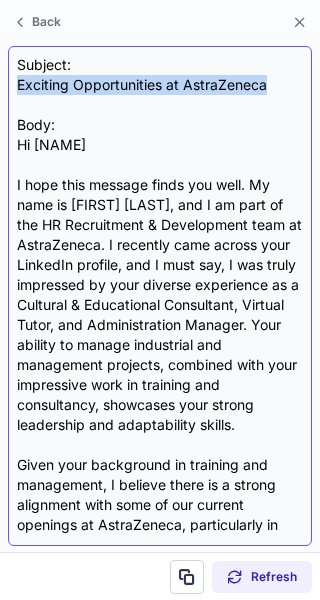 drag, startPoint x: 14, startPoint y: 84, endPoint x: 276, endPoint y: 83, distance: 262.00192 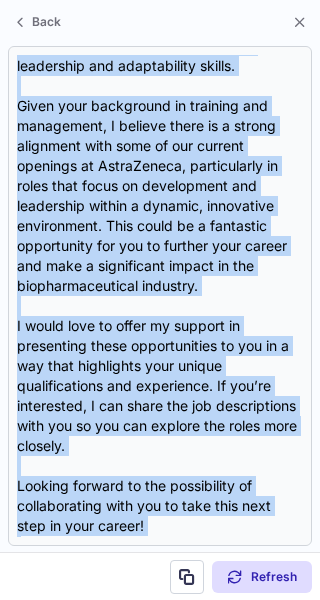 scroll, scrollTop: 478, scrollLeft: 0, axis: vertical 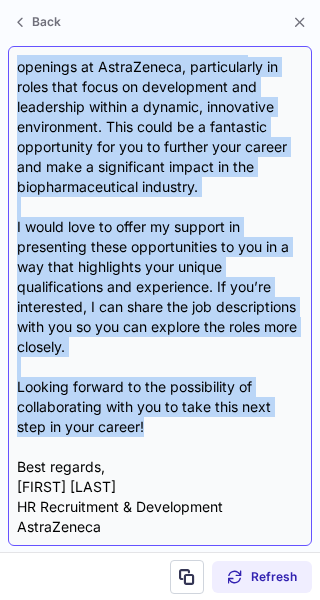drag, startPoint x: 16, startPoint y: 143, endPoint x: 233, endPoint y: 424, distance: 355.03522 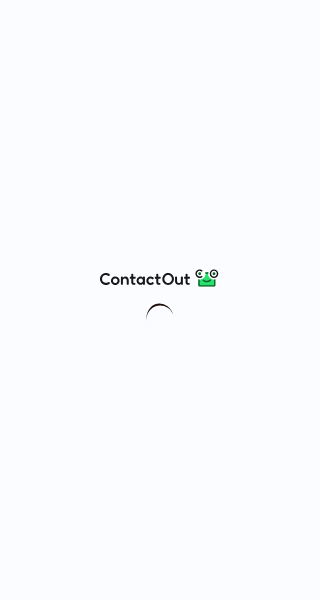 scroll, scrollTop: 0, scrollLeft: 0, axis: both 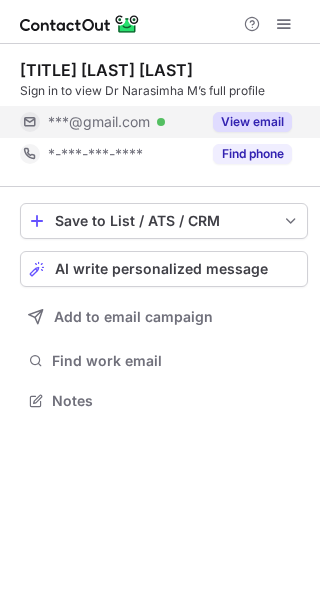 click on "View email" at bounding box center [252, 122] 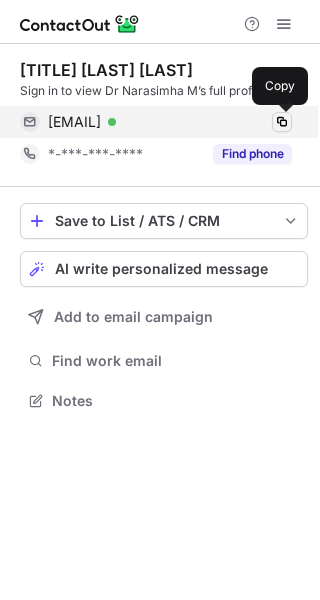 click at bounding box center [282, 122] 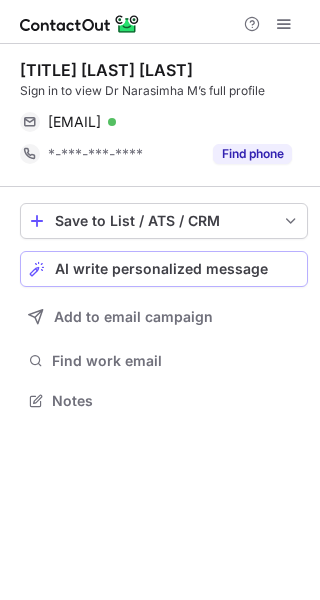 click on "AI write personalized message" at bounding box center (161, 269) 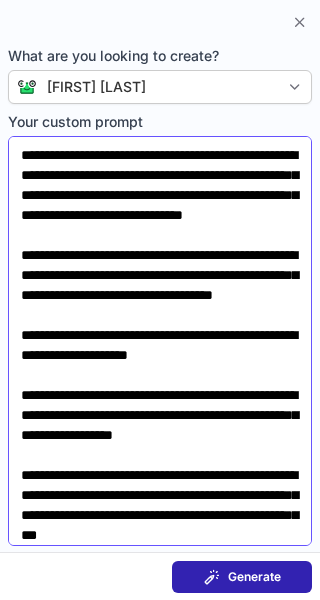 scroll, scrollTop: 128, scrollLeft: 0, axis: vertical 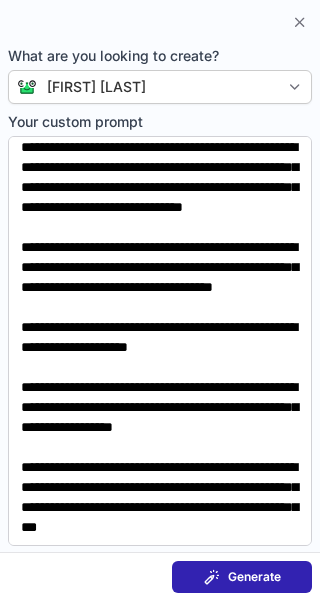 click on "Generate" at bounding box center (254, 577) 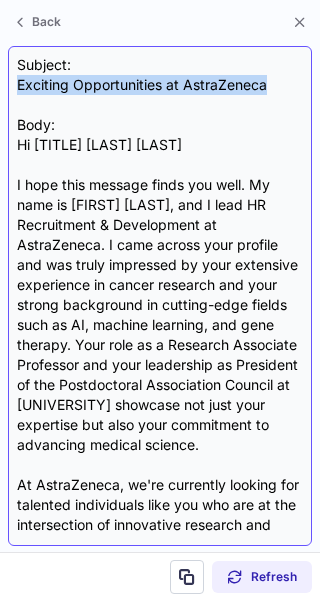 drag, startPoint x: 15, startPoint y: 79, endPoint x: 268, endPoint y: 83, distance: 253.03162 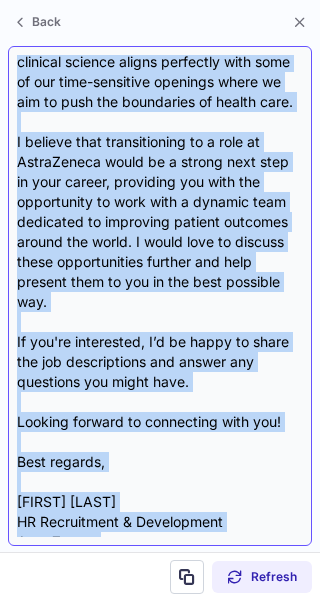 scroll, scrollTop: 558, scrollLeft: 0, axis: vertical 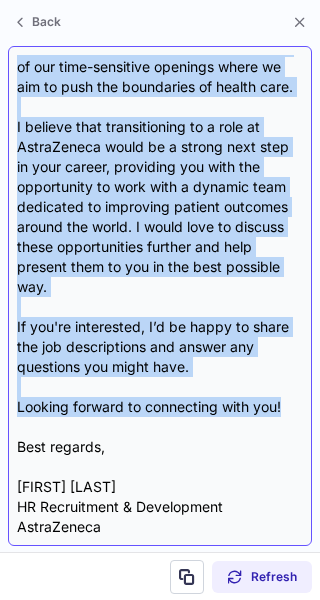 drag, startPoint x: 16, startPoint y: 142, endPoint x: 289, endPoint y: 408, distance: 381.1627 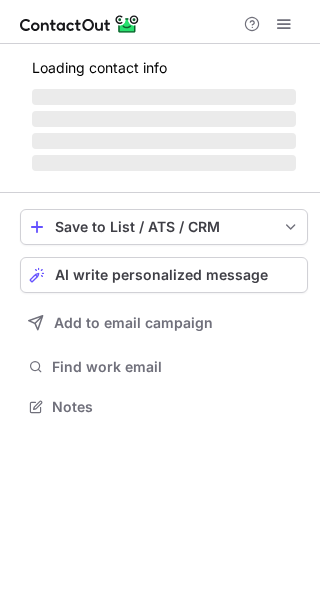 scroll, scrollTop: 0, scrollLeft: 0, axis: both 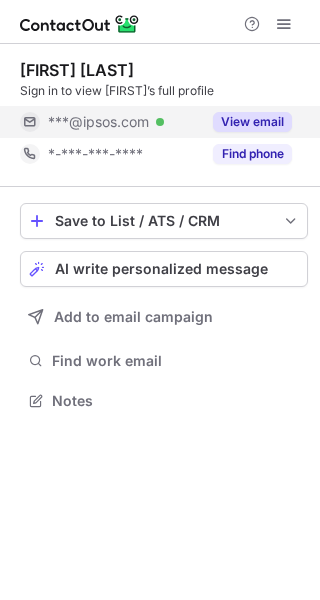click on "View email" at bounding box center [252, 122] 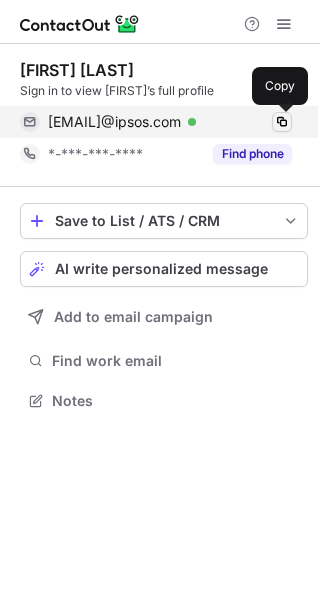 click at bounding box center [282, 122] 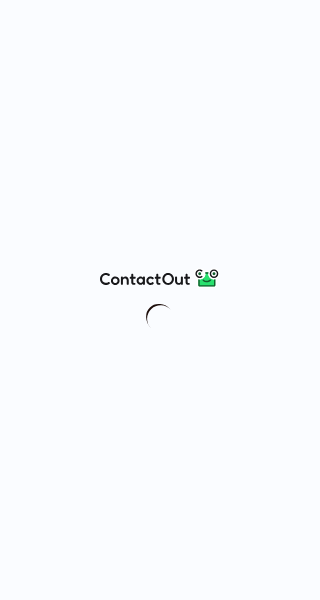 scroll, scrollTop: 0, scrollLeft: 0, axis: both 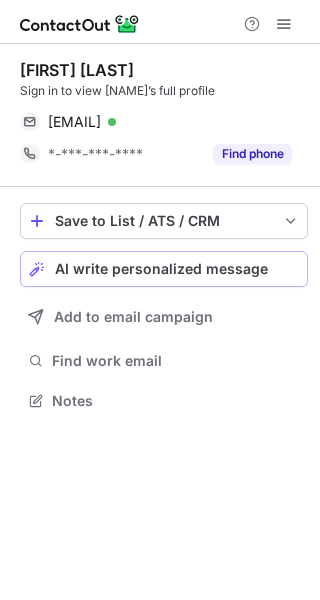 click on "AI write personalized message" at bounding box center [161, 269] 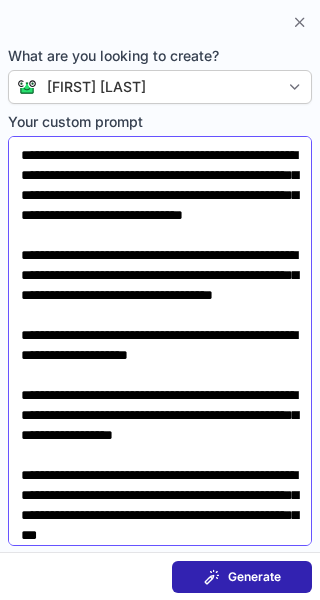 scroll, scrollTop: 128, scrollLeft: 0, axis: vertical 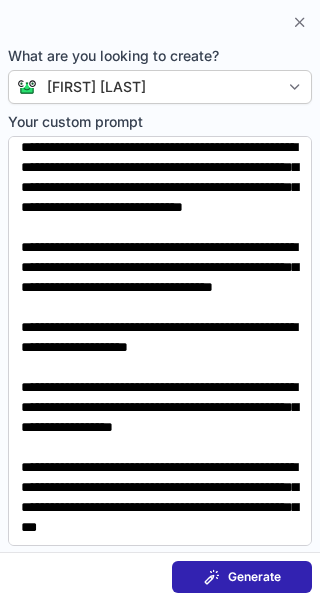 click on "Generate" at bounding box center (254, 577) 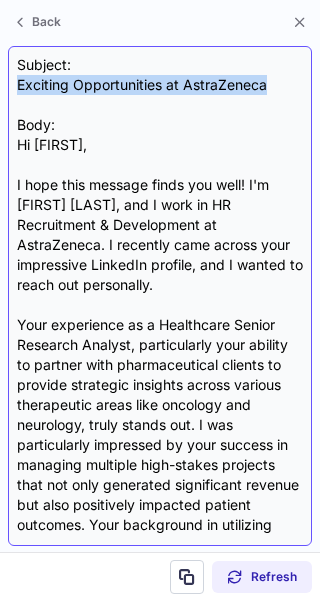 drag, startPoint x: 16, startPoint y: 83, endPoint x: 273, endPoint y: 84, distance: 257.00195 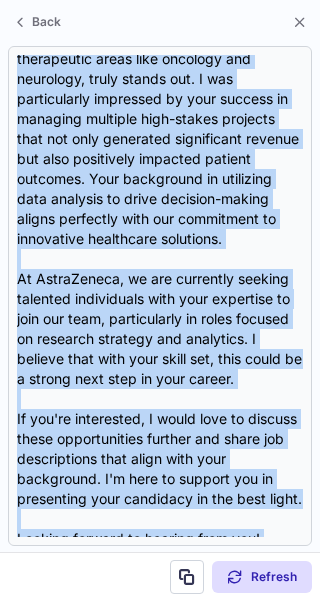 scroll, scrollTop: 498, scrollLeft: 0, axis: vertical 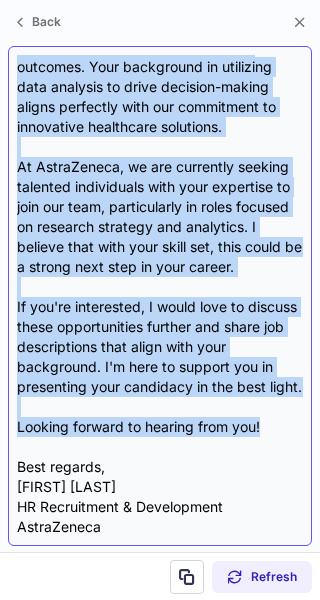 drag, startPoint x: 15, startPoint y: 140, endPoint x: 273, endPoint y: 434, distance: 391.15213 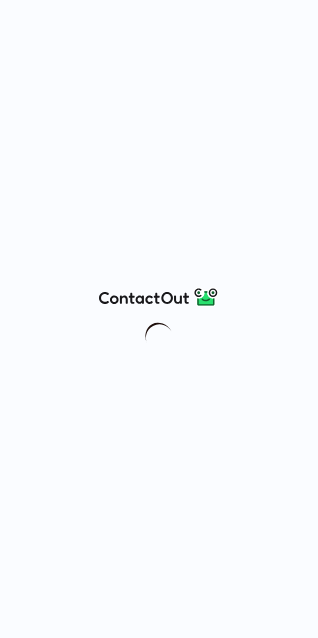 scroll, scrollTop: 0, scrollLeft: 0, axis: both 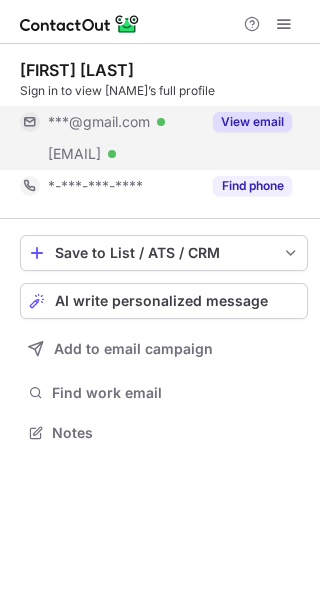 click on "View email" at bounding box center [252, 122] 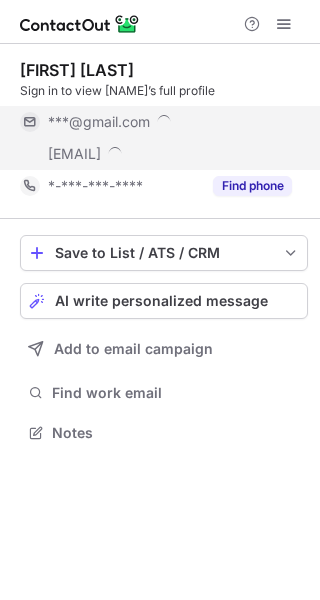 scroll, scrollTop: 10, scrollLeft: 10, axis: both 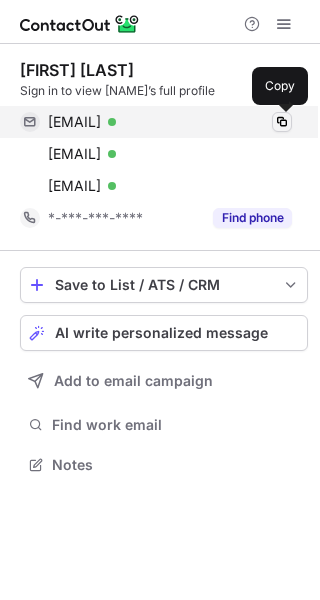 click at bounding box center [282, 122] 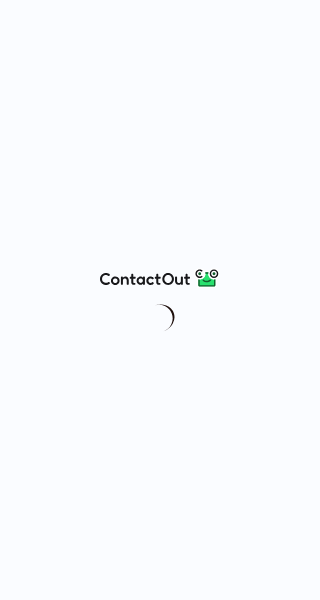 scroll, scrollTop: 0, scrollLeft: 0, axis: both 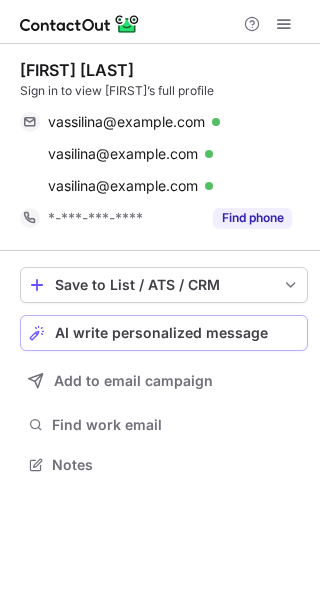 click on "AI write personalized message" at bounding box center [161, 333] 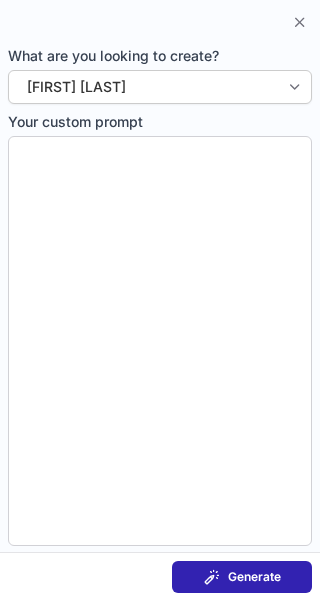 type on "**********" 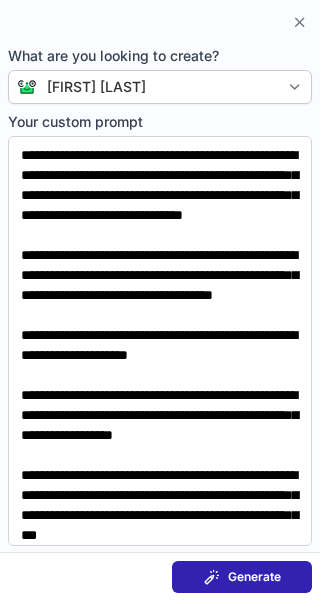 click at bounding box center [212, 577] 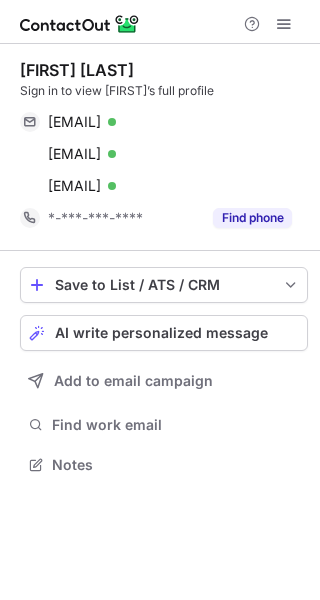 scroll, scrollTop: 0, scrollLeft: 0, axis: both 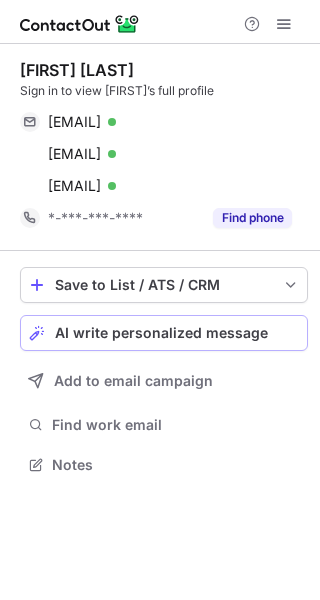 click on "AI write personalized message" at bounding box center (161, 333) 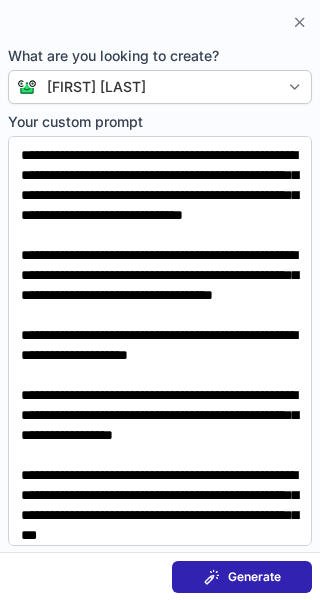 click on "Generate" at bounding box center [242, 577] 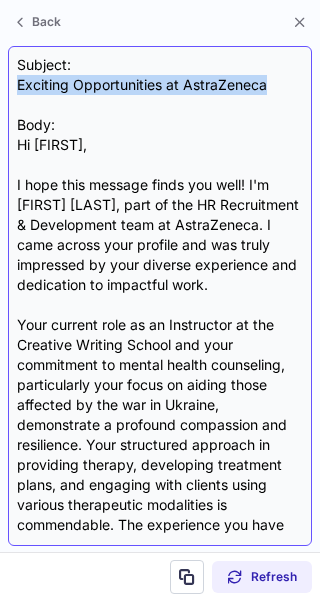 drag, startPoint x: 16, startPoint y: 80, endPoint x: 268, endPoint y: 83, distance: 252.01785 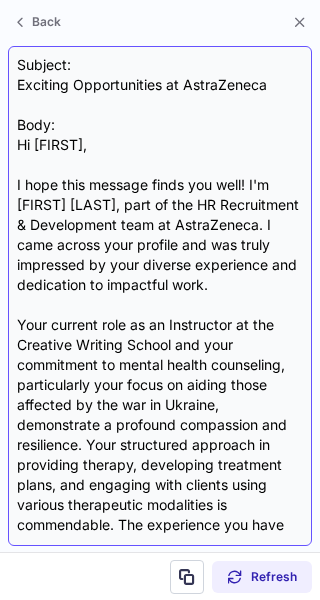 click on "Subject: Exciting Opportunities at AstraZeneca Body: Hi Vasilina, I hope this message finds you well! I'm Natalia Galchenko, part of the HR Recruitment & Development team at AstraZeneca. I came across your profile and was truly impressed by your diverse experience and dedication to impactful work. Your current role as an Instructor at the Creative Writing School and your commitment to mental health counseling, particularly your focus on aiding those affected by the war in Ukraine, demonstrate a profound compassion and resilience. Your structured approach in providing therapy, developing treatment plans, and engaging with clients using various therapeutic modalities is commendable. The experience you have garnered through your Graduate Internship at VIBRANT JOURNEY COUNSELING, combined with your impressive academic background, is extremely relevant to our mission at AstraZeneca. Looking forward to hearing from you! Warm regards,  Natalia Galchenko  HR Recruitment & Development  AstraZeneca" at bounding box center (160, 296) 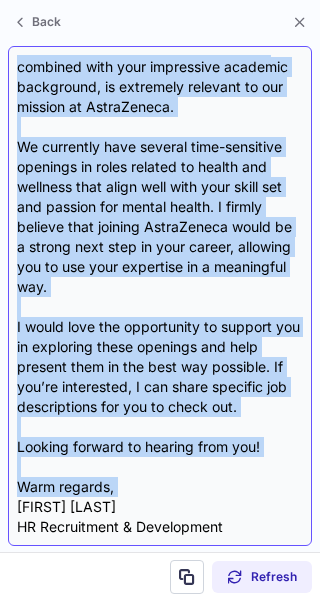 scroll, scrollTop: 529, scrollLeft: 0, axis: vertical 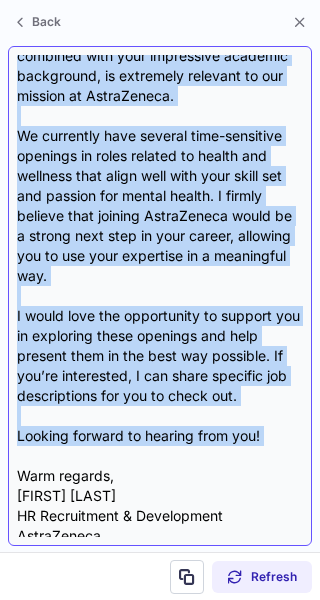 drag, startPoint x: 16, startPoint y: 142, endPoint x: 263, endPoint y: 482, distance: 420.24875 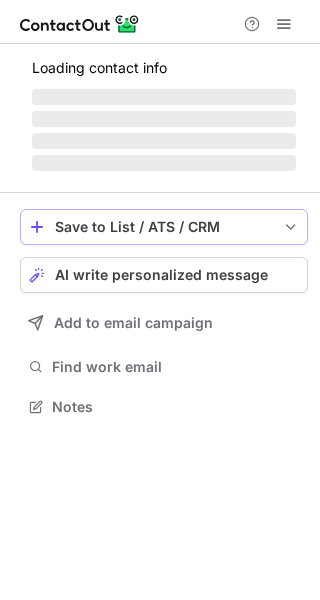 scroll, scrollTop: 0, scrollLeft: 0, axis: both 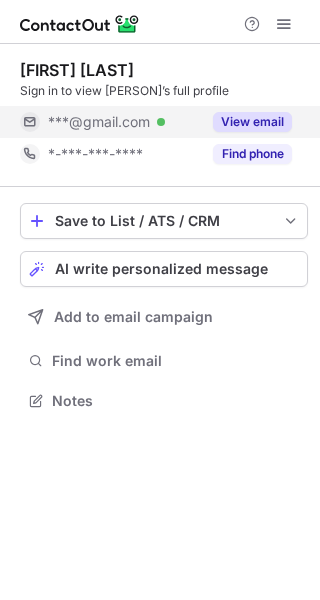 click on "View email" at bounding box center [252, 122] 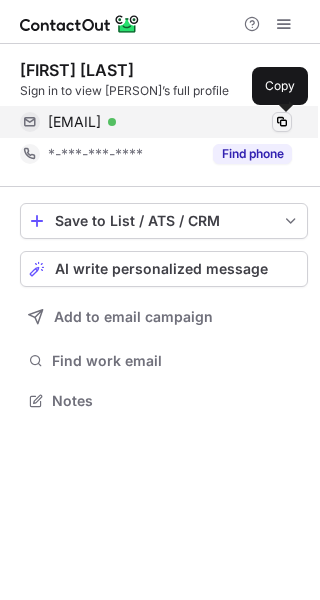 click at bounding box center (282, 122) 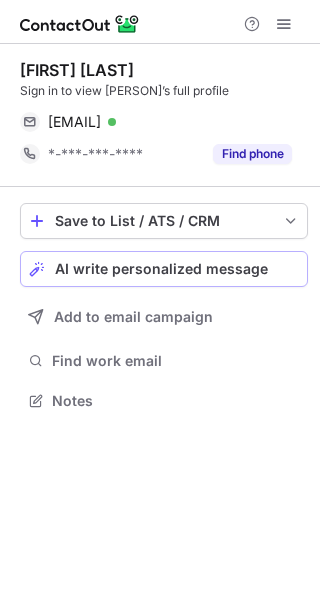 click on "AI write personalized message" at bounding box center (161, 269) 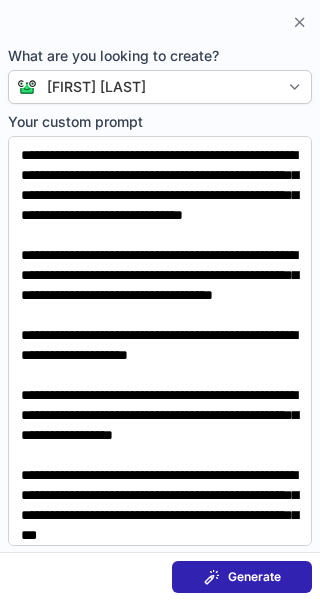 click at bounding box center (212, 577) 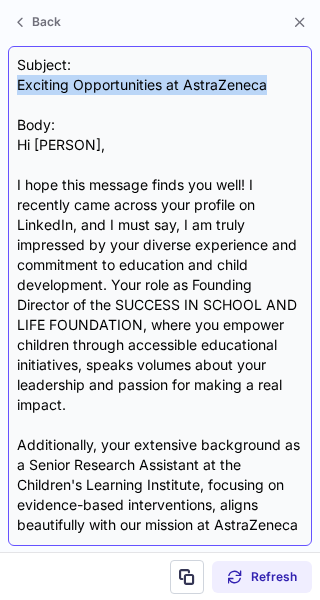 drag, startPoint x: 17, startPoint y: 81, endPoint x: 266, endPoint y: 79, distance: 249.00803 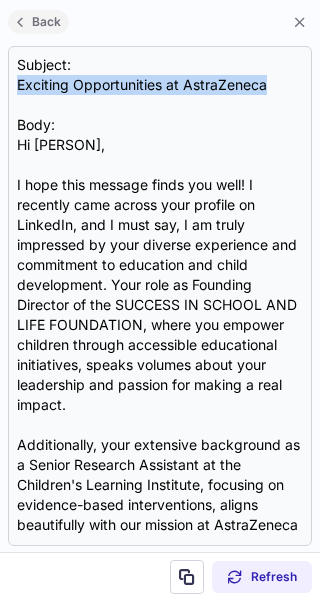 click at bounding box center (20, 22) 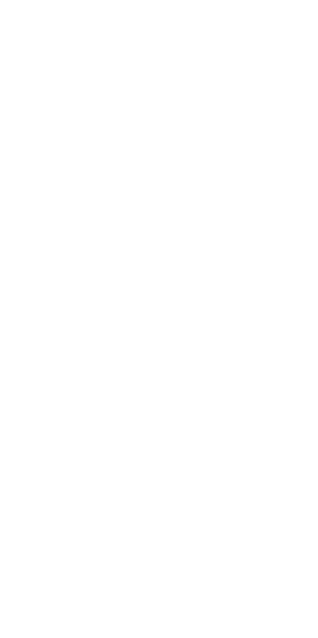 scroll, scrollTop: 0, scrollLeft: 0, axis: both 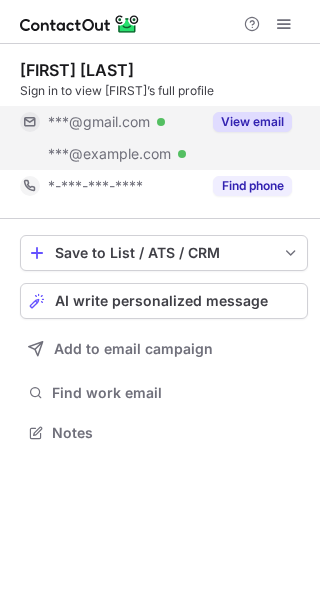 click on "View email" at bounding box center [252, 122] 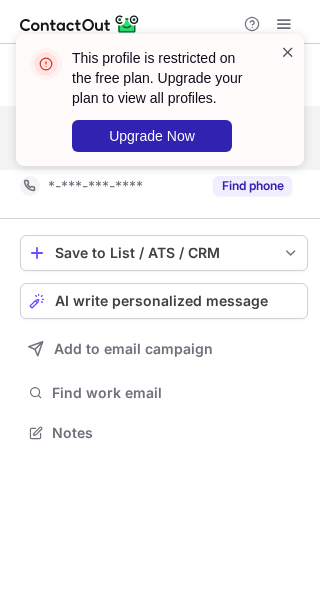 click at bounding box center [288, 52] 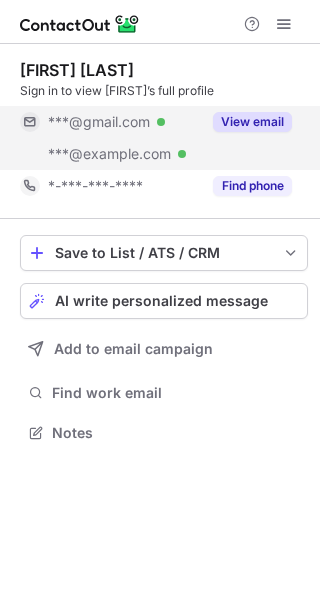 click on "View email" at bounding box center (252, 122) 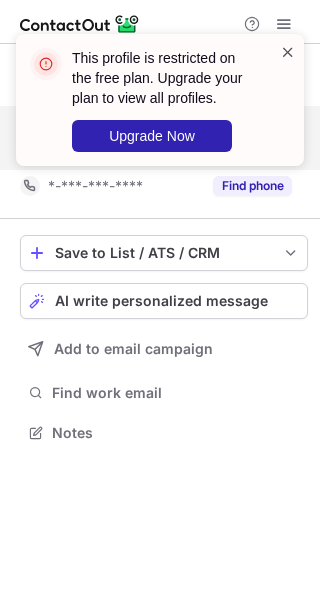 click at bounding box center [288, 52] 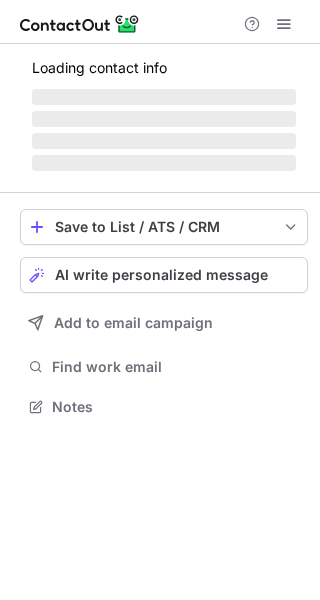 scroll, scrollTop: 0, scrollLeft: 0, axis: both 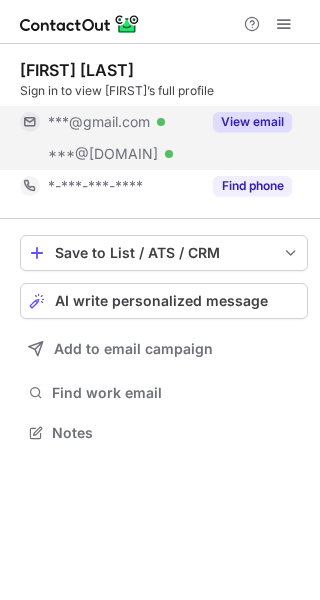 click on "View email" at bounding box center (252, 122) 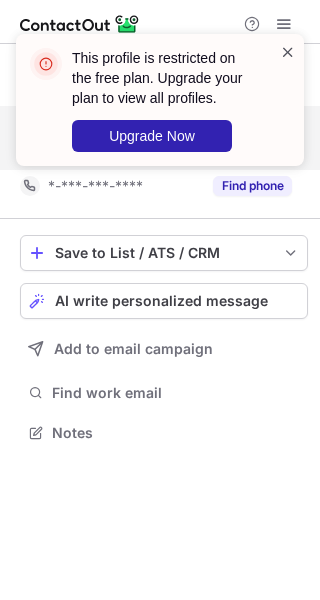 click at bounding box center (288, 52) 